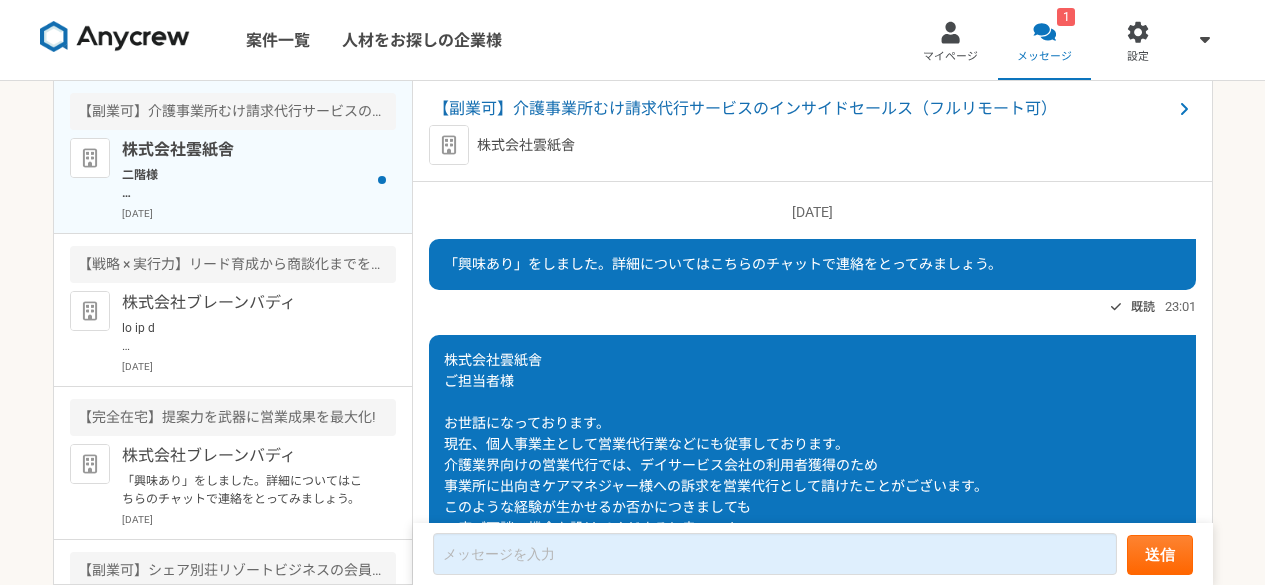 scroll, scrollTop: 0, scrollLeft: 0, axis: both 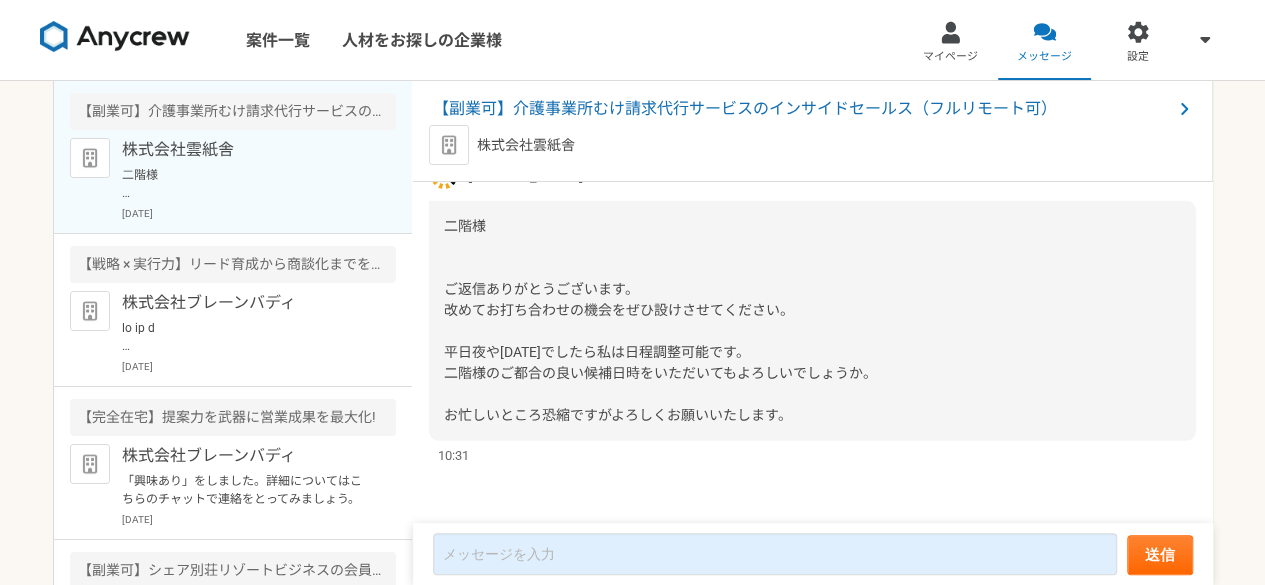 click on "二階様
ご返信ありがとうございます。
改めてお打ち合わせの機会をぜひ設けさせてください。
平日夜や[DATE]でしたら私は日程調整可能です。
二階様のご都合の良い候補日時をいただいてもよろしいでしょうか。
お忙しいところ恐縮ですがよろしくお願いいたします。" at bounding box center [660, 320] 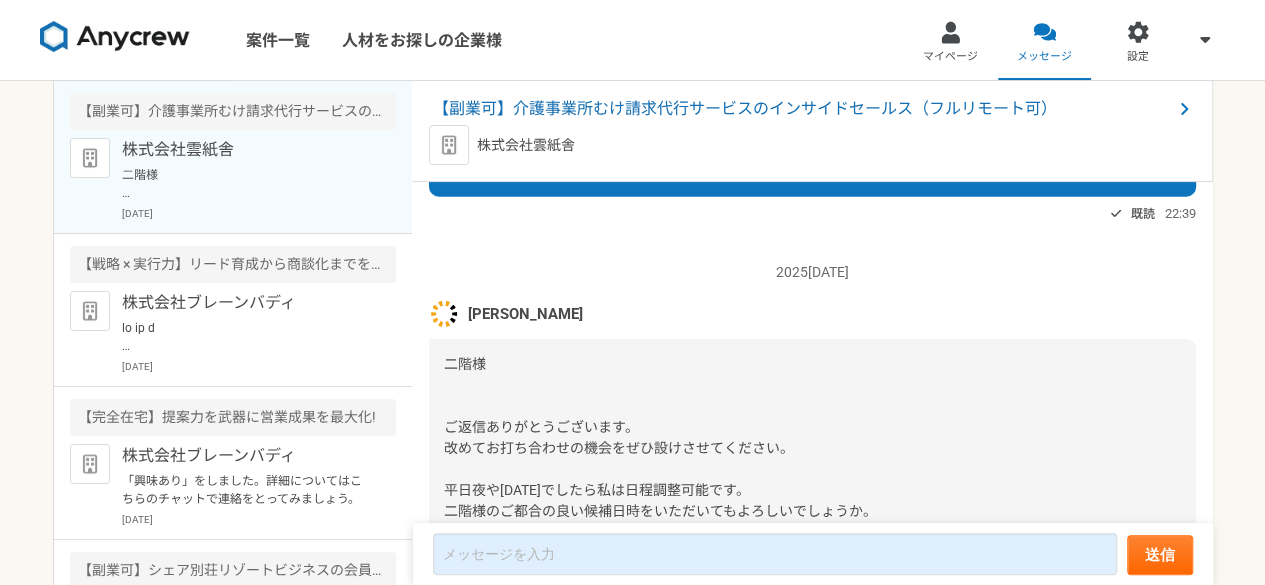 scroll, scrollTop: 2568, scrollLeft: 0, axis: vertical 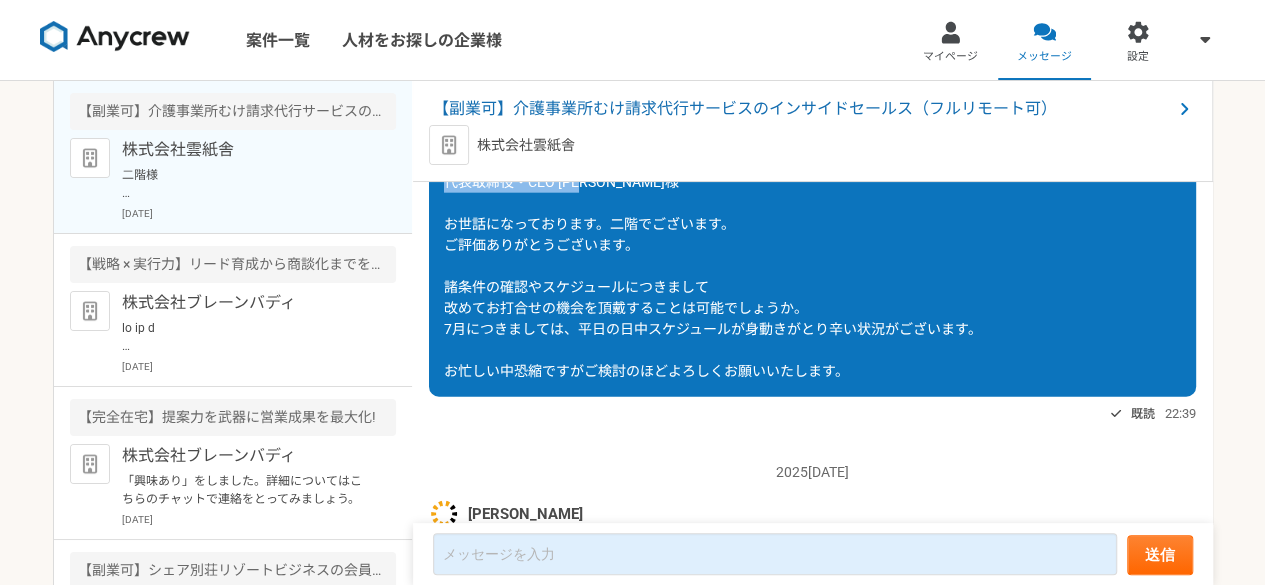 drag, startPoint x: 625, startPoint y: 241, endPoint x: 438, endPoint y: 227, distance: 187.52333 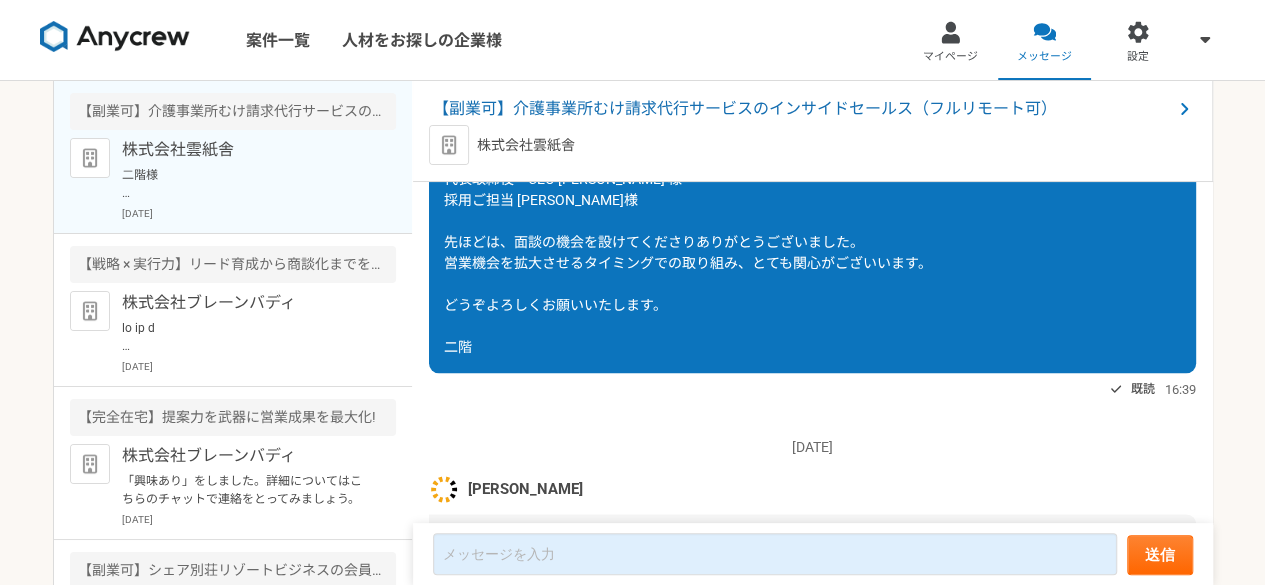scroll, scrollTop: 1068, scrollLeft: 0, axis: vertical 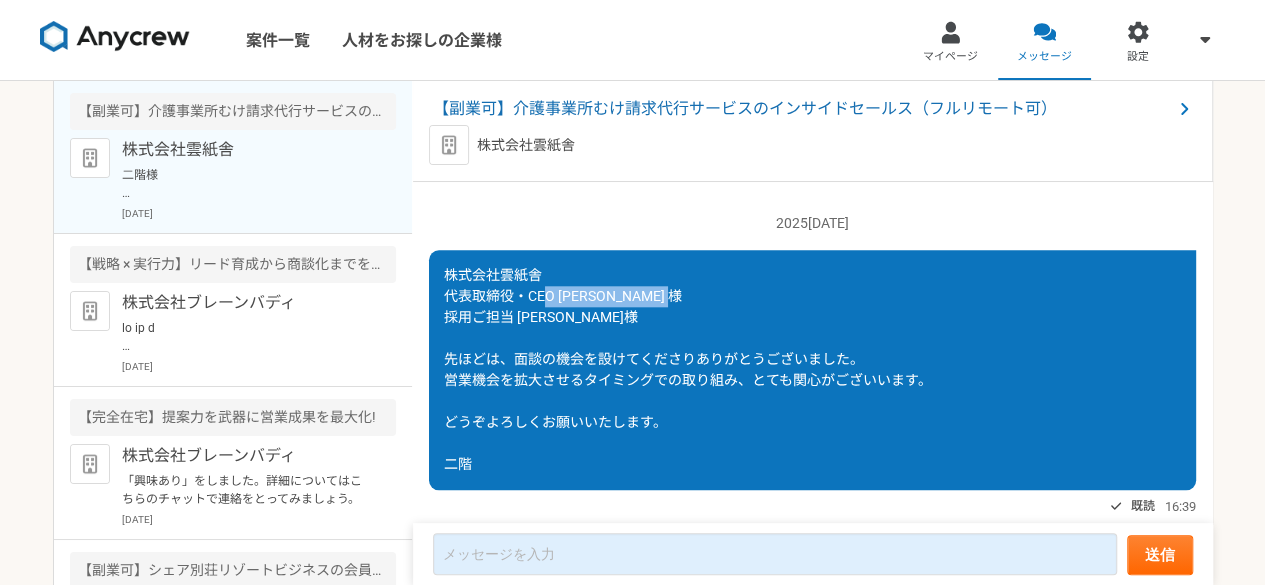 drag, startPoint x: 547, startPoint y: 351, endPoint x: 608, endPoint y: 369, distance: 63.600315 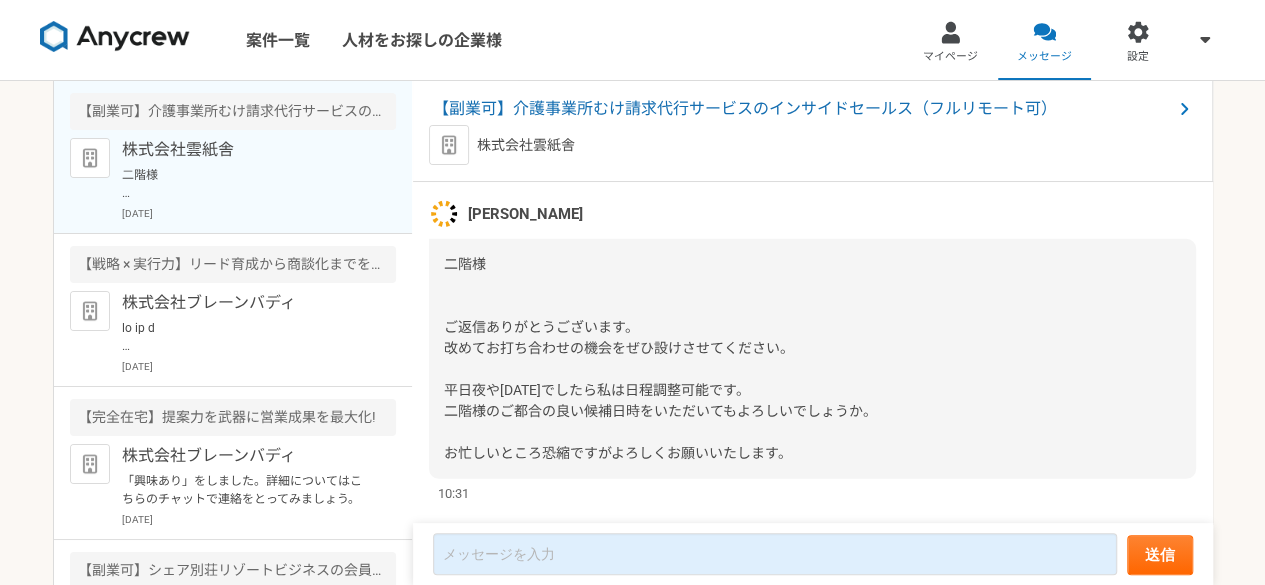 scroll, scrollTop: 2968, scrollLeft: 0, axis: vertical 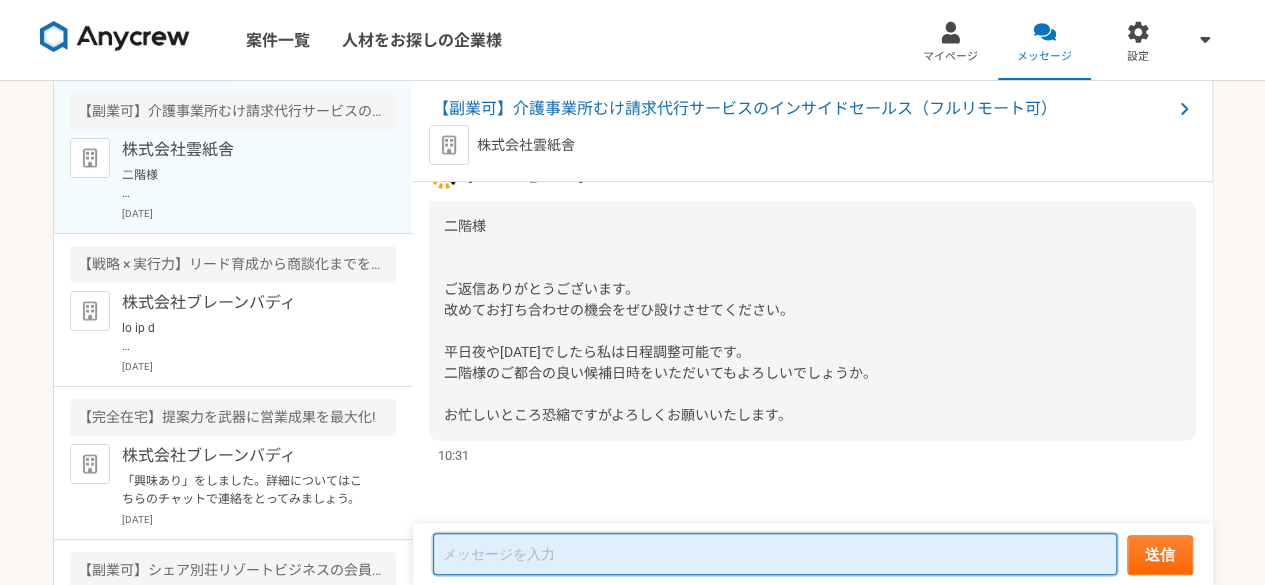 click at bounding box center (775, 554) 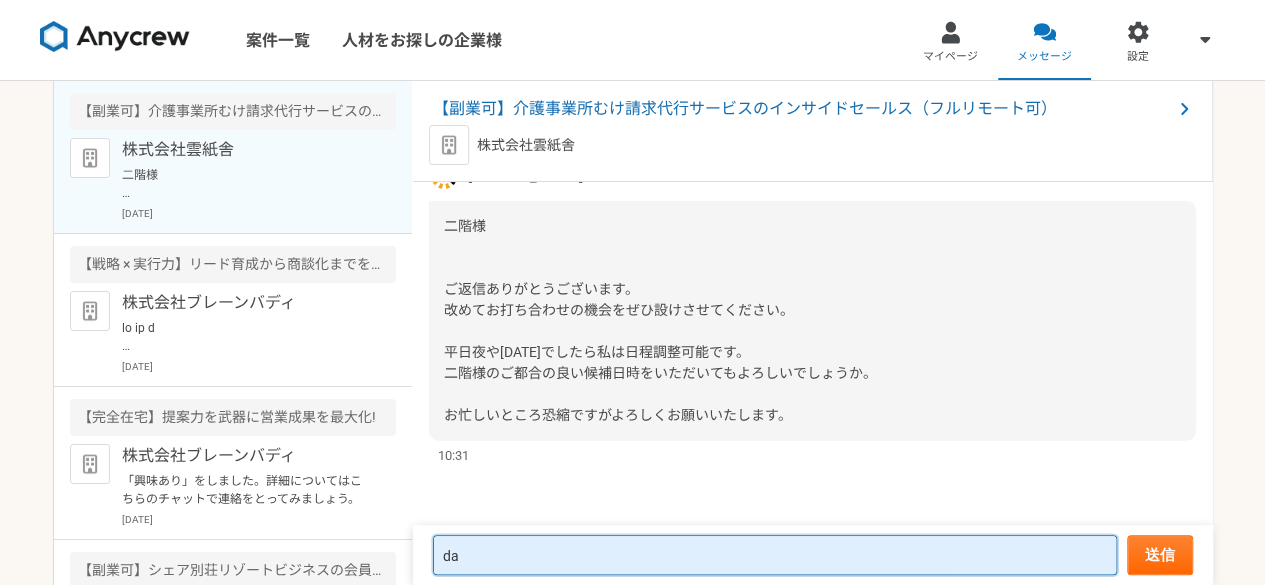 type on "d" 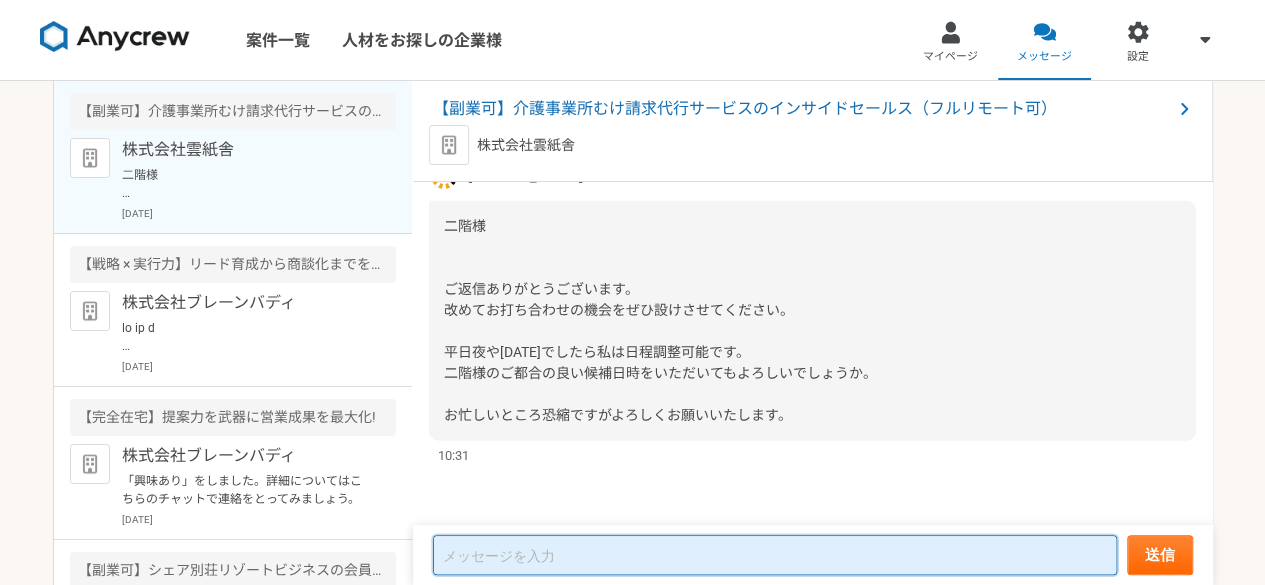 type on "あ" 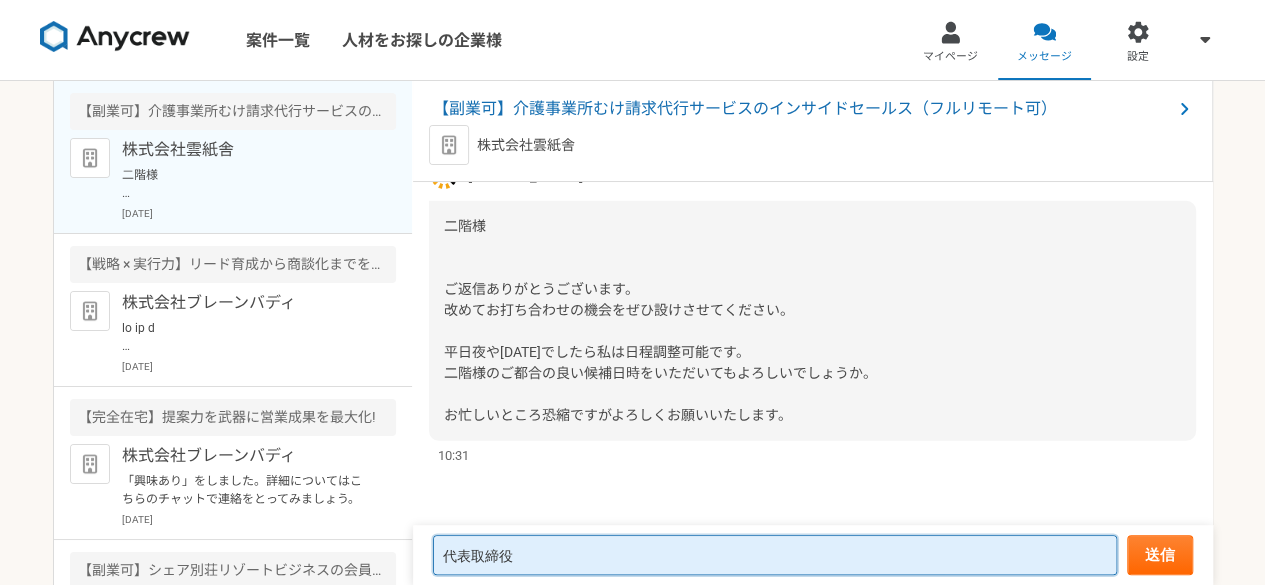 scroll, scrollTop: 2968, scrollLeft: 0, axis: vertical 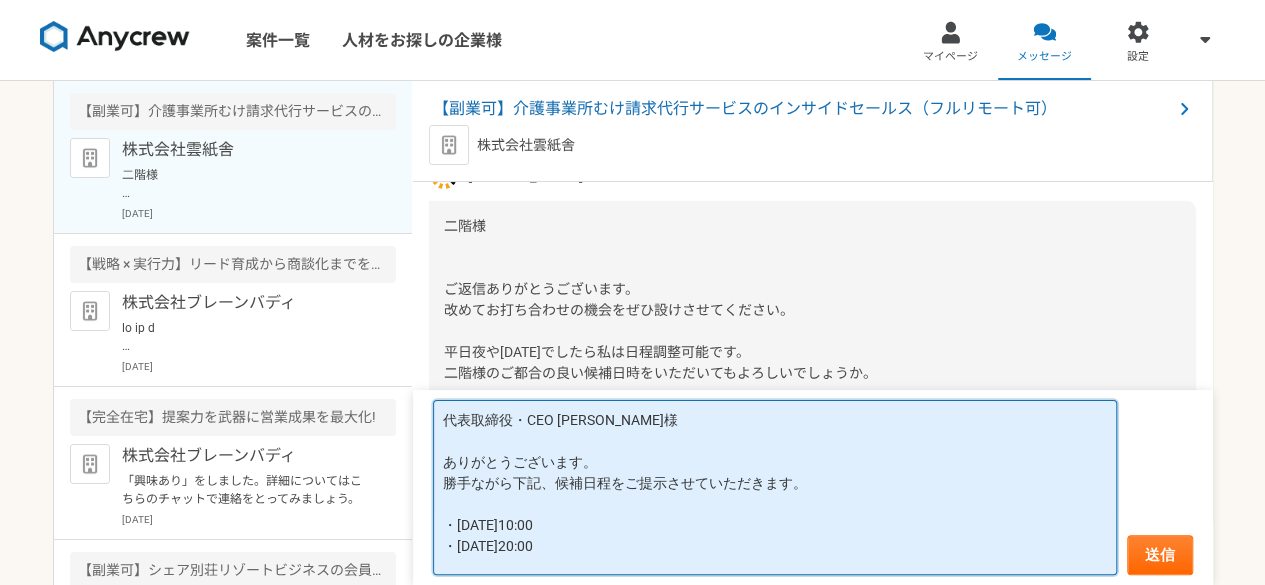 click on "代表取締役・CEO 長屋様
ありがとうございます。
勝手ながら下記、候補日程をご提示させていただきます。
・7月12日（土）10:00
・7月14日（月）20:00" at bounding box center (775, 488) 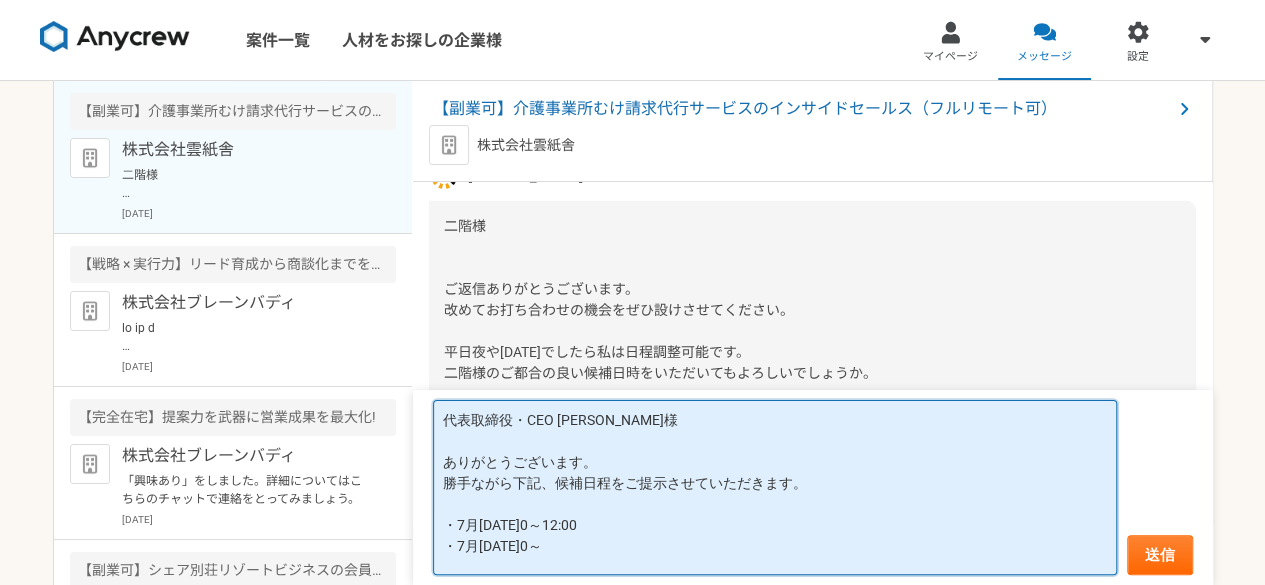 scroll, scrollTop: 12, scrollLeft: 0, axis: vertical 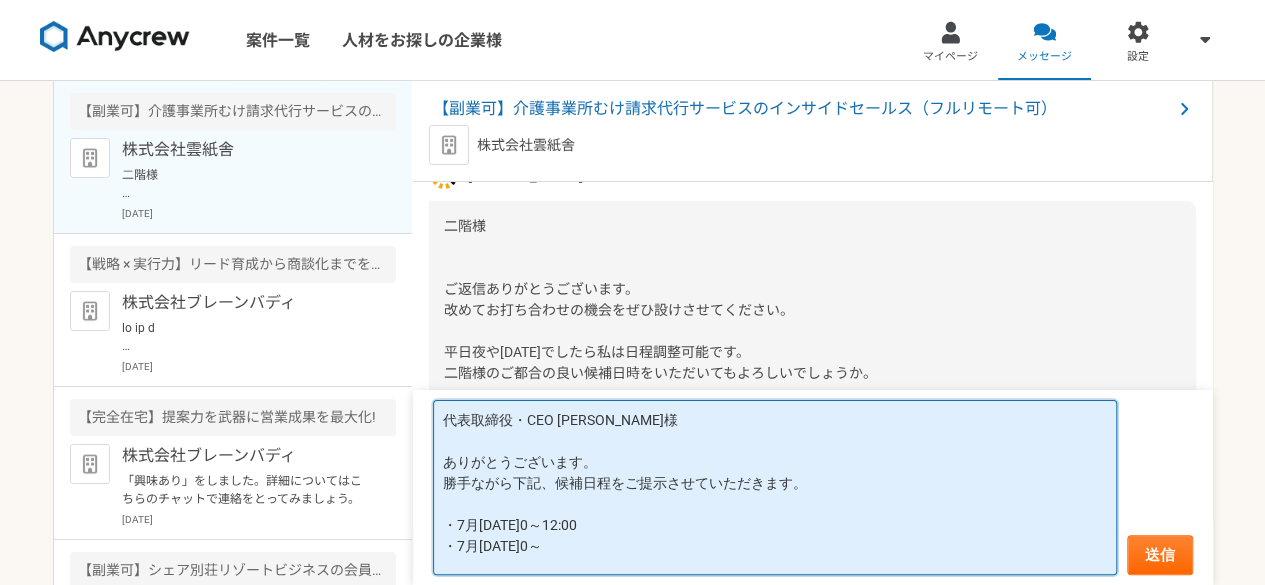 drag, startPoint x: 840, startPoint y: 473, endPoint x: 838, endPoint y: 483, distance: 10.198039 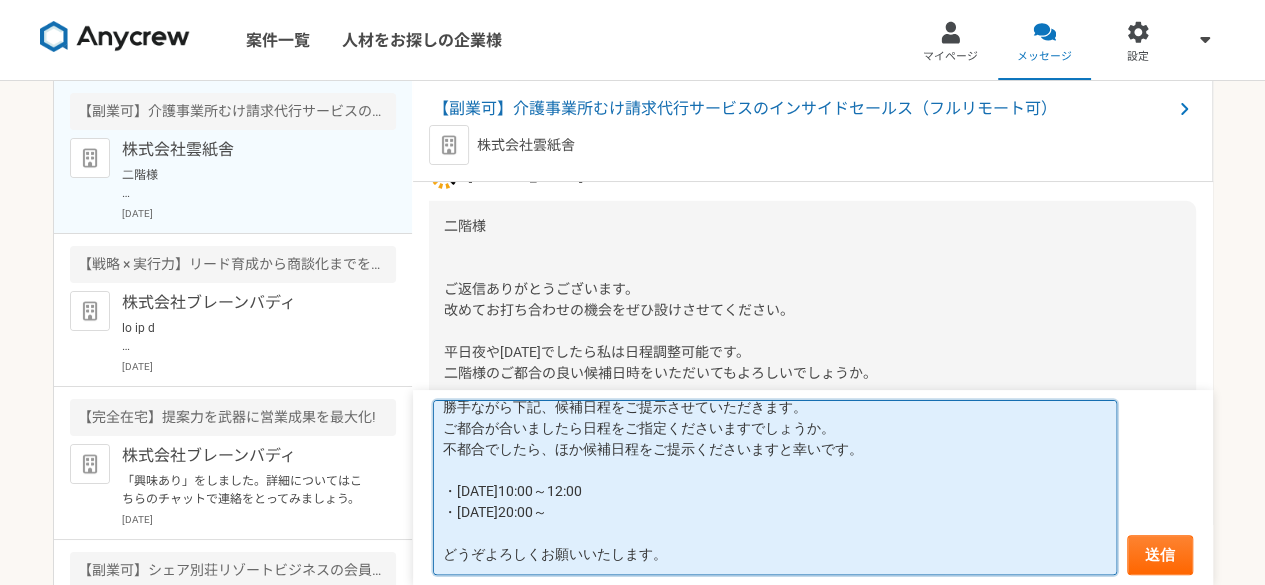 scroll, scrollTop: 106, scrollLeft: 0, axis: vertical 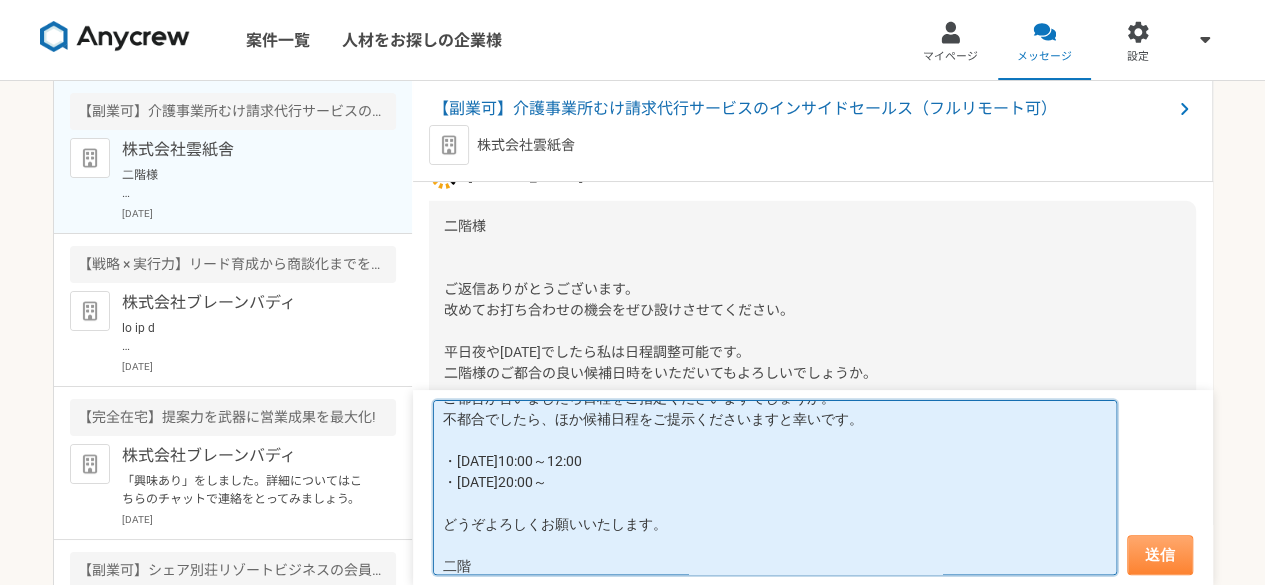type on "代表取締役・CEO 長屋様
ありがとうございます。
勝手ながら下記、候補日程をご提示させていただきます。
ご都合が合いましたら日程をご指定くださいますでしょうか。
不都合でしたら、ほか候補日程をご提示くださいますと幸いです。
・7月12日（土）10:00～12:00
・7月14日（月）20:00～
どうぞよろしくお願いいたします。
二階" 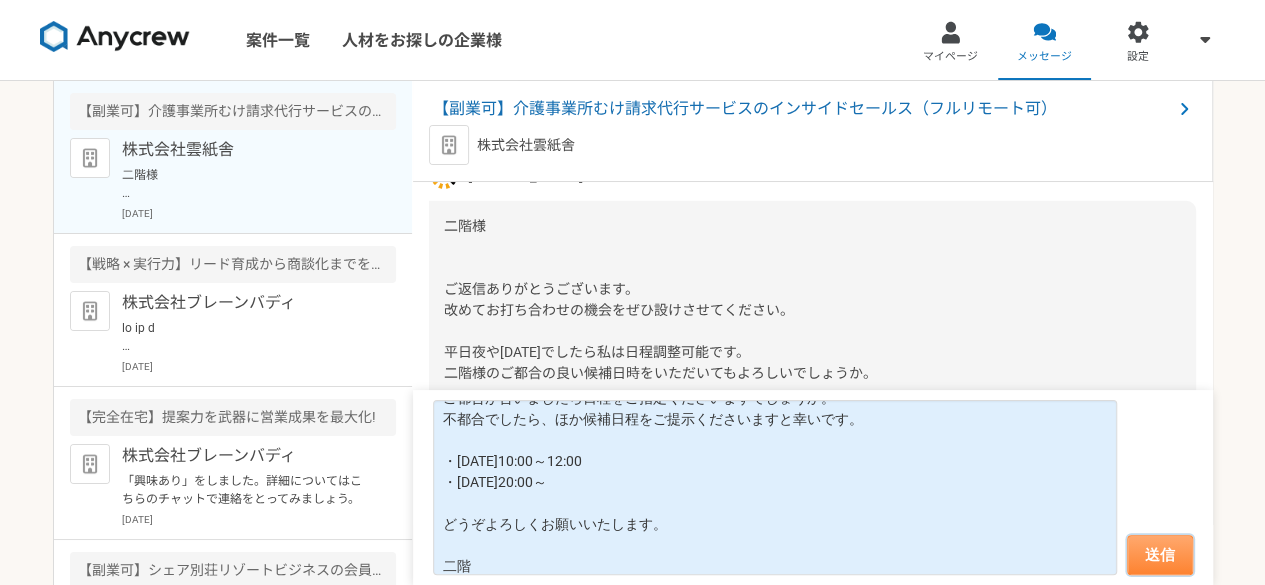 click on "送信" at bounding box center [1160, 555] 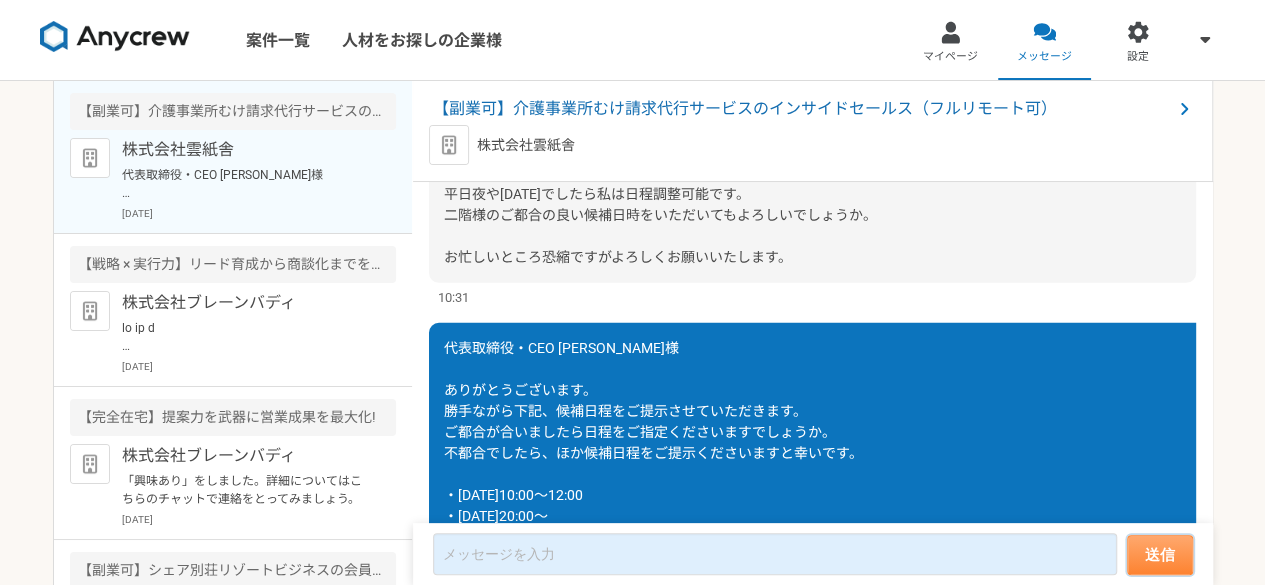 scroll, scrollTop: 0, scrollLeft: 0, axis: both 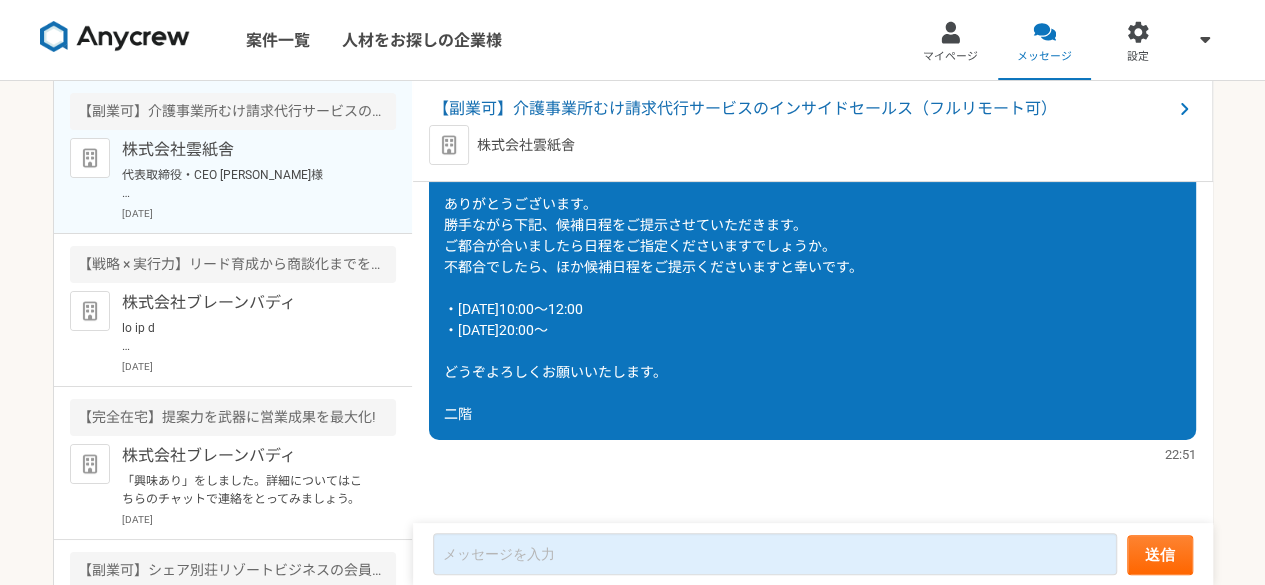 click at bounding box center [115, 37] 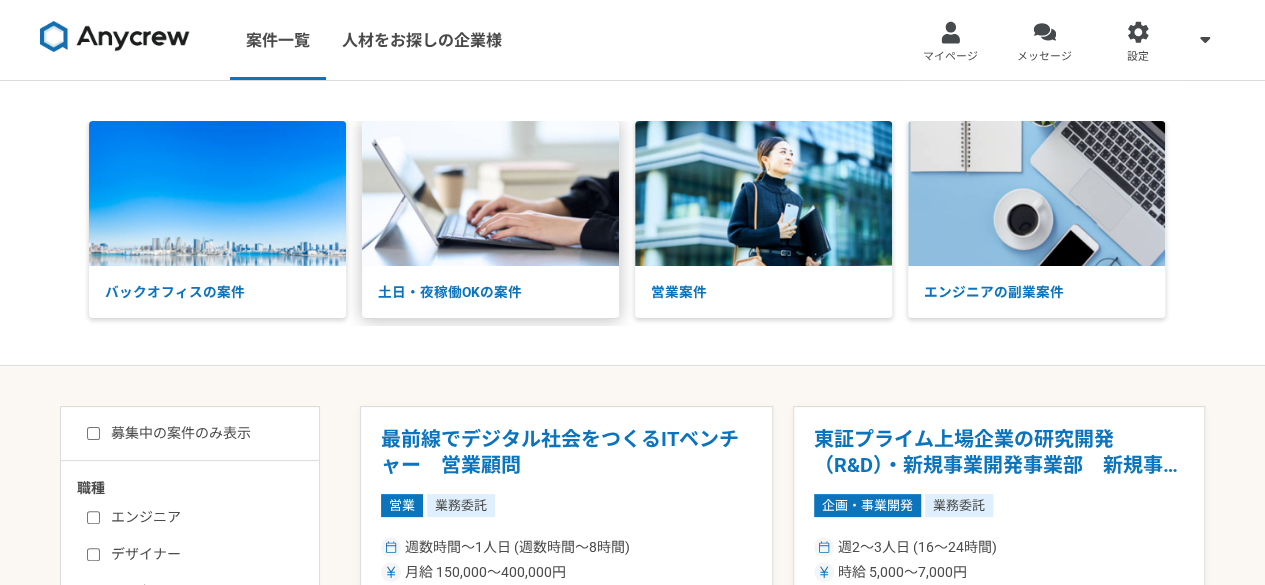click at bounding box center (490, 193) 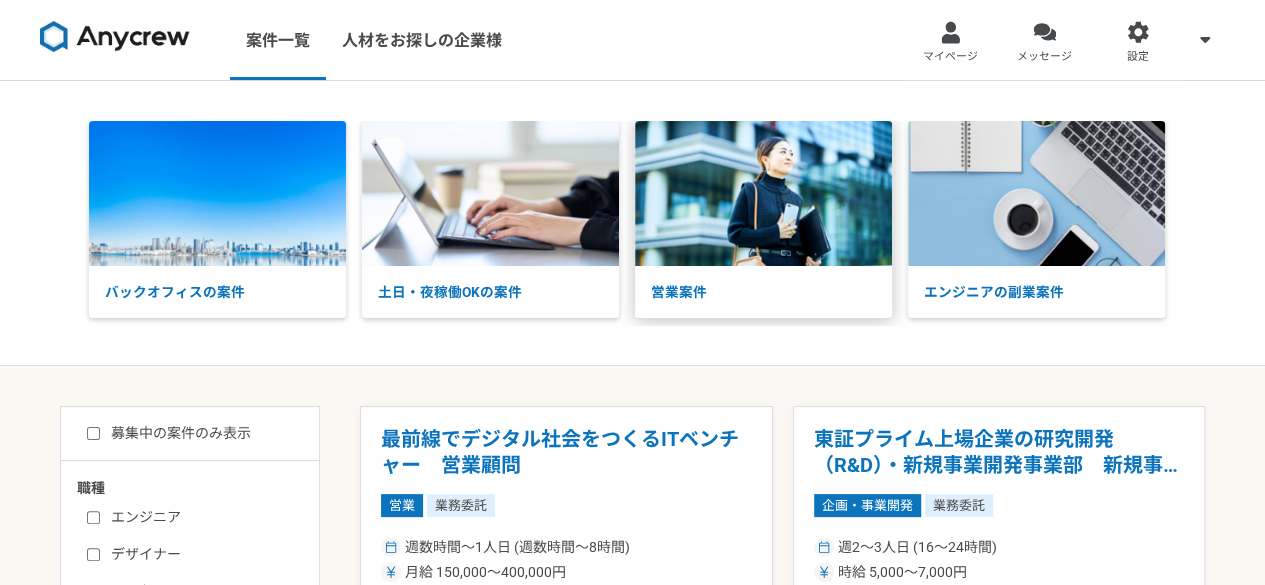 click on "営業案件" at bounding box center (763, 292) 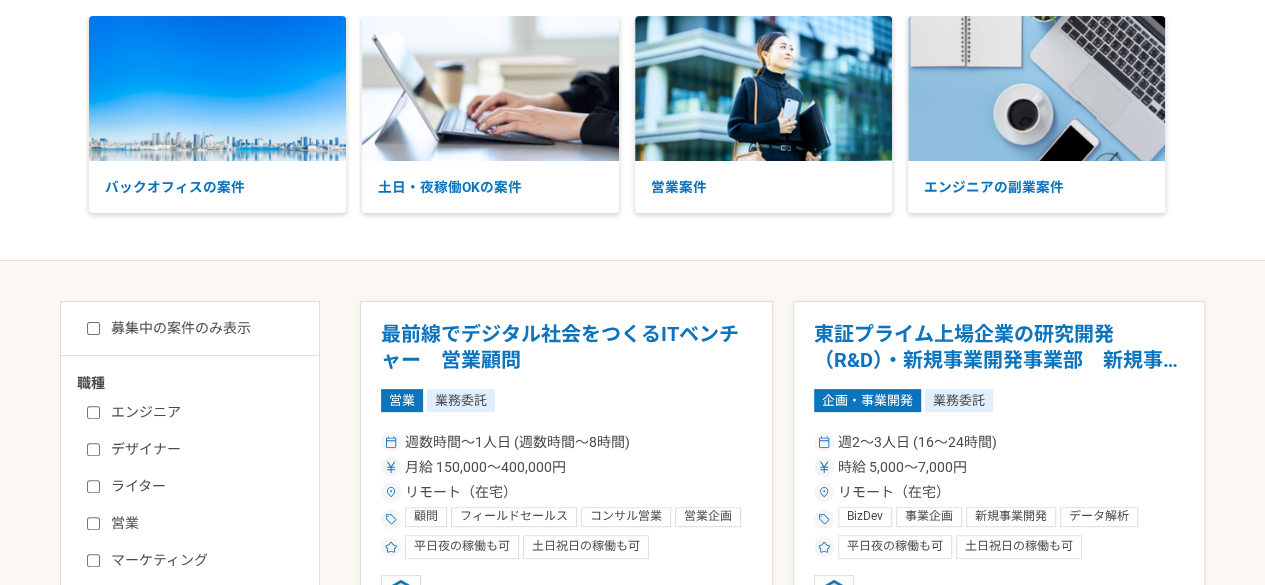 scroll, scrollTop: 200, scrollLeft: 0, axis: vertical 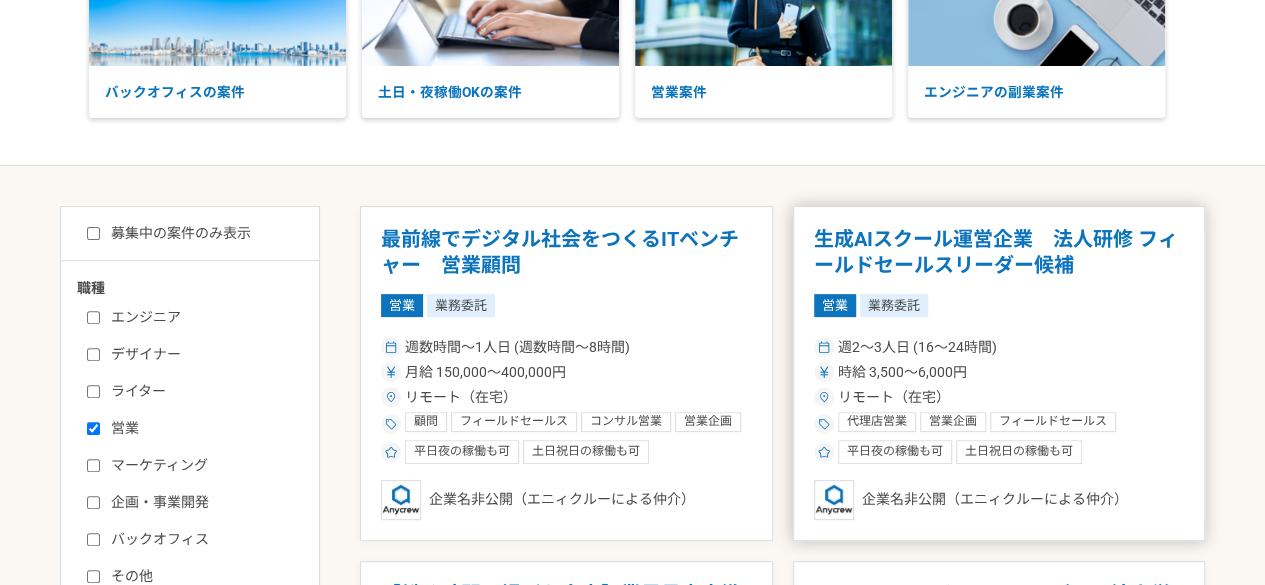 click on "時給 3,500〜6,000円" at bounding box center (999, 372) 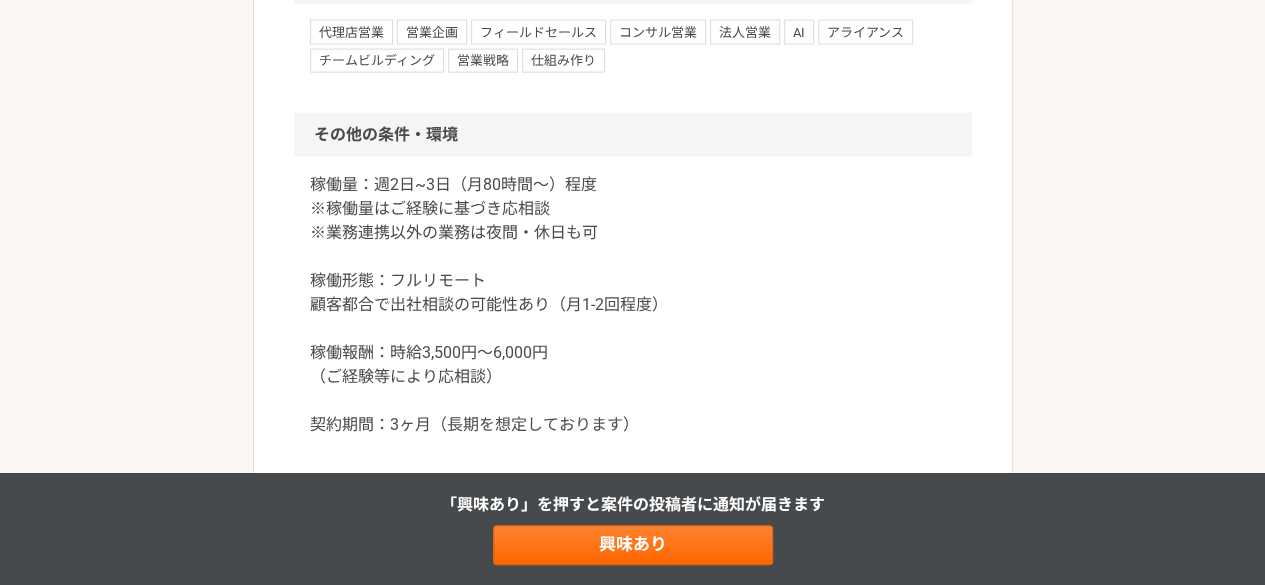 scroll, scrollTop: 2323, scrollLeft: 0, axis: vertical 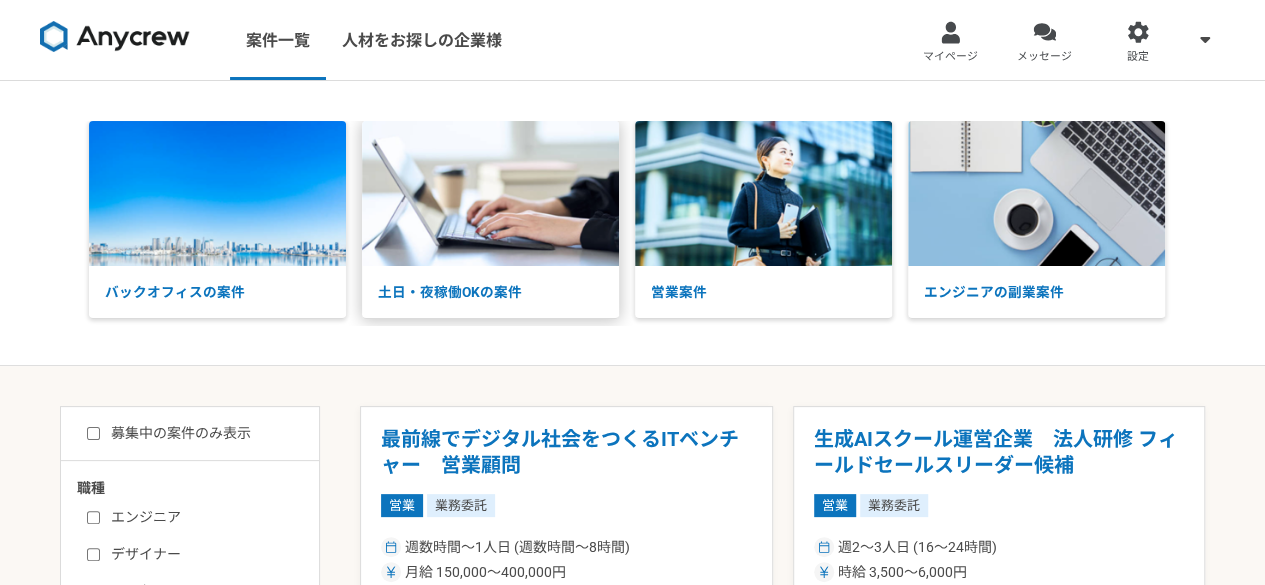 click at bounding box center (490, 193) 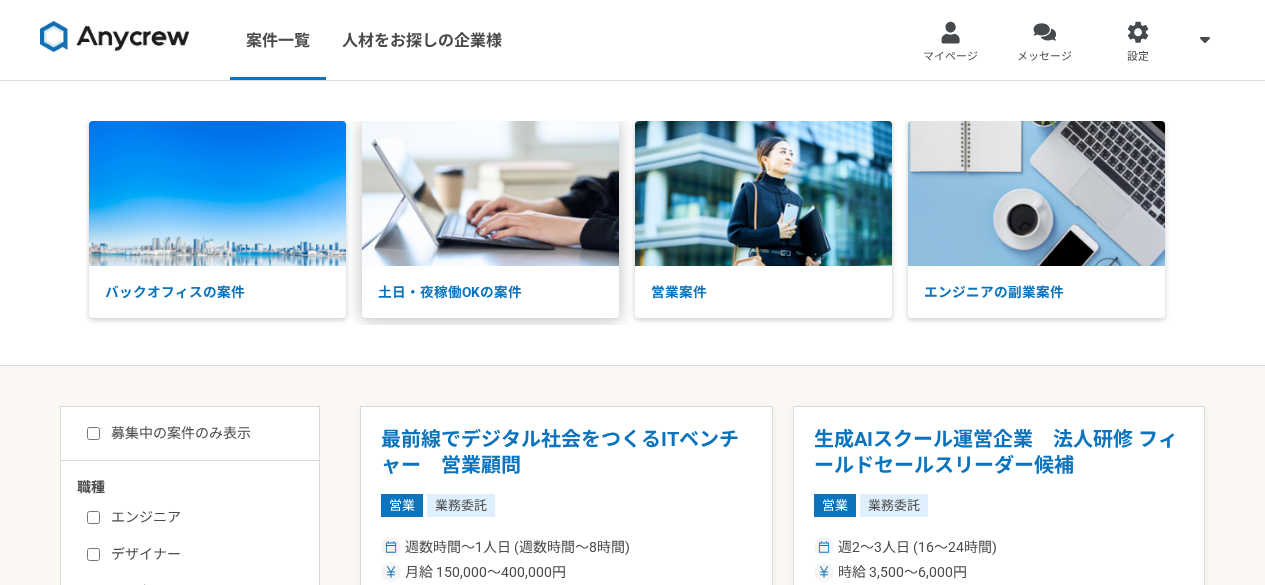 scroll, scrollTop: 0, scrollLeft: 0, axis: both 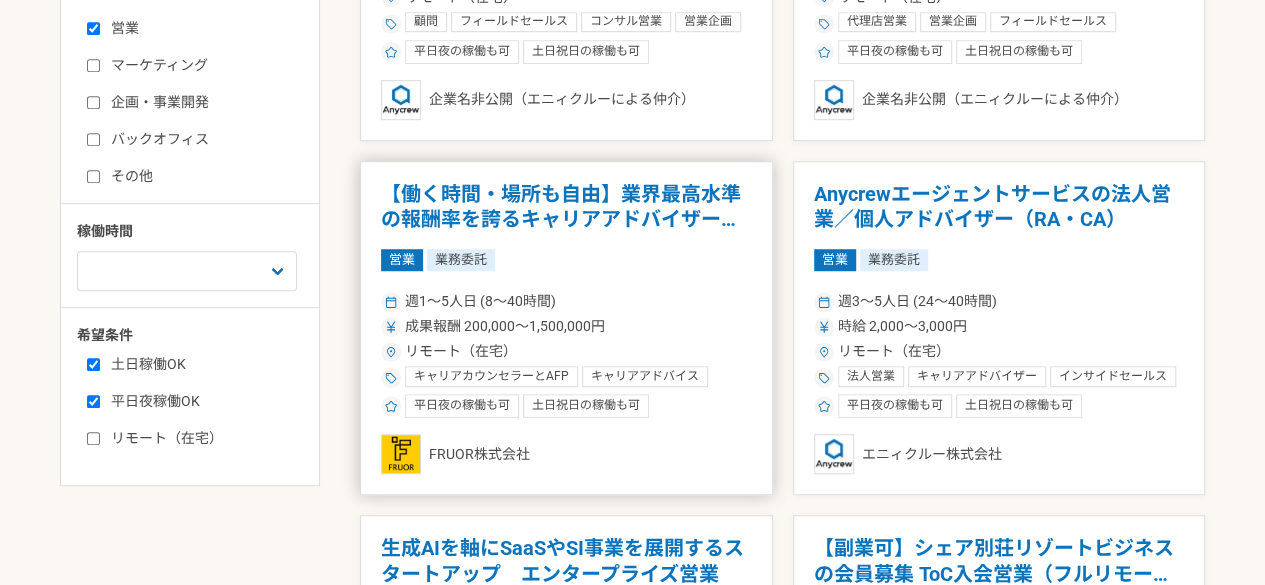 click on "営業 業務委託" at bounding box center [566, 260] 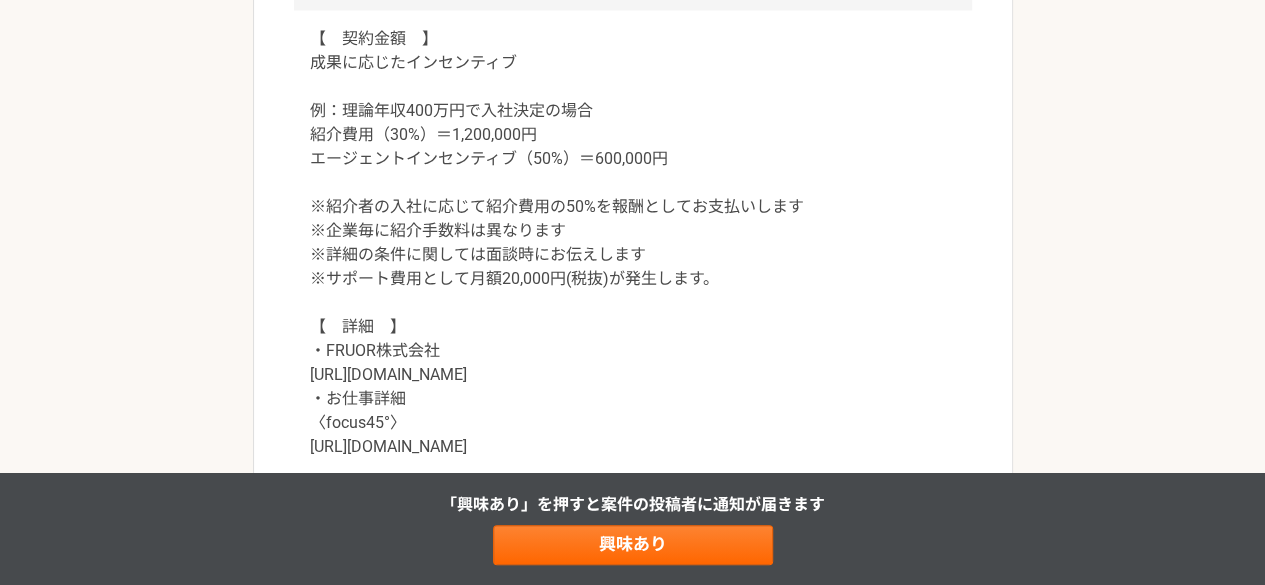 scroll, scrollTop: 2200, scrollLeft: 0, axis: vertical 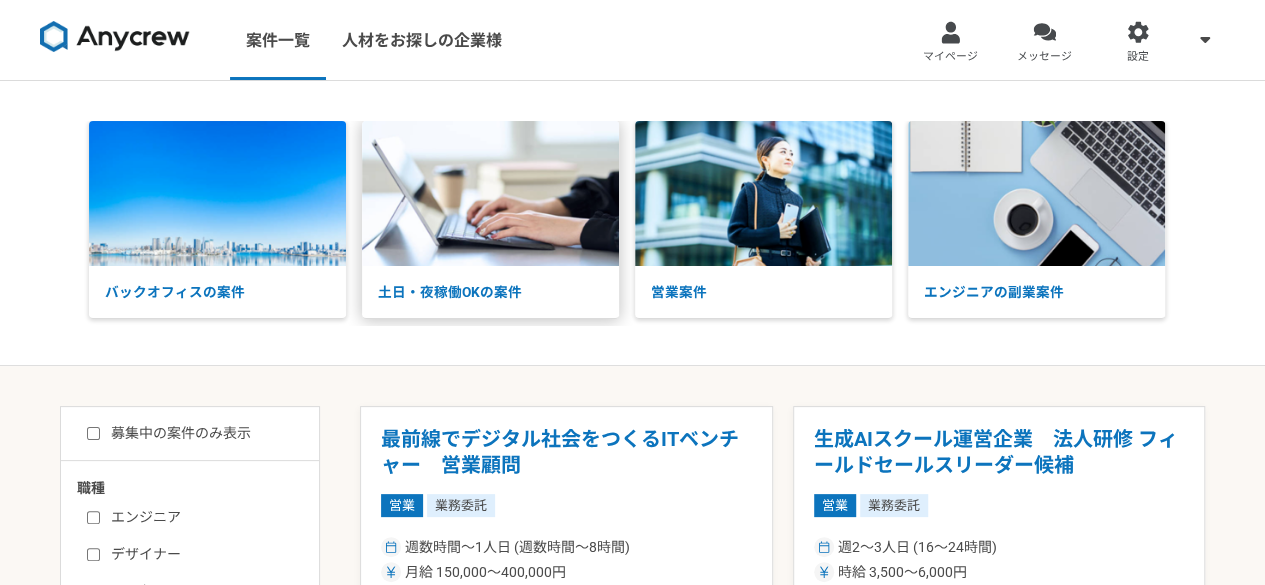 click at bounding box center (490, 193) 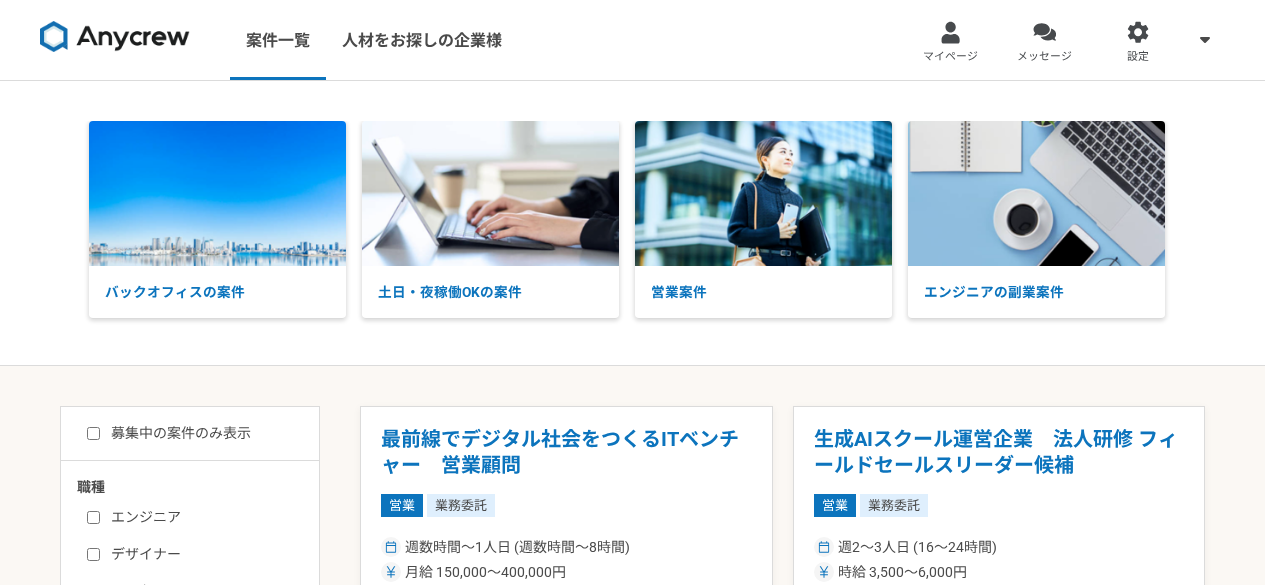 scroll, scrollTop: 0, scrollLeft: 0, axis: both 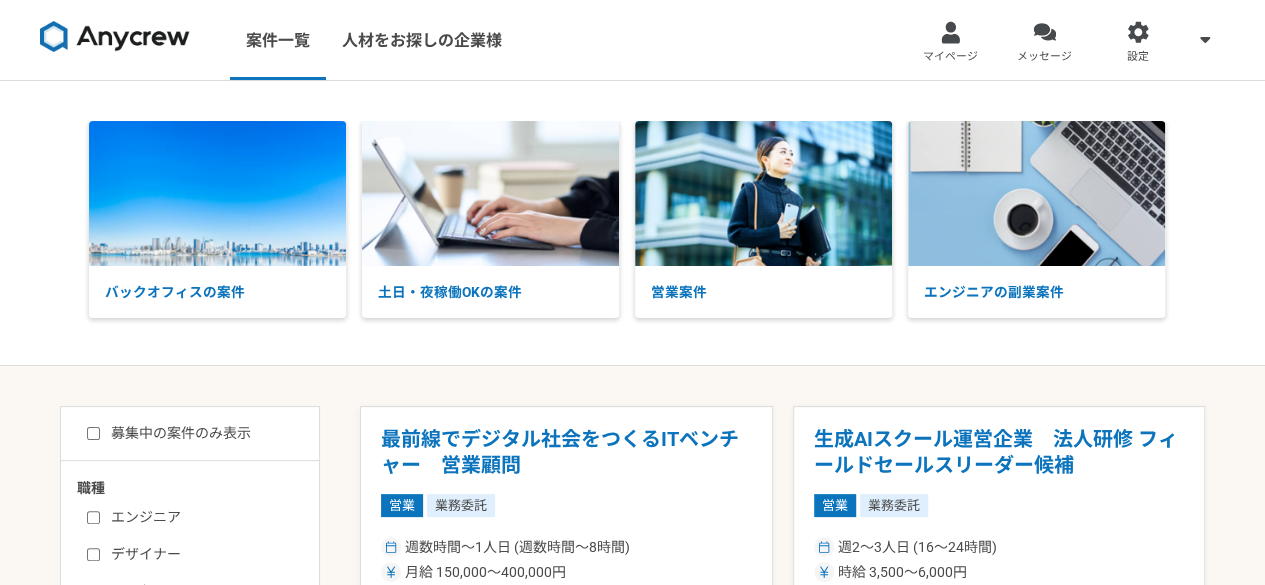 click on "募集中の案件のみ表示" at bounding box center (93, 433) 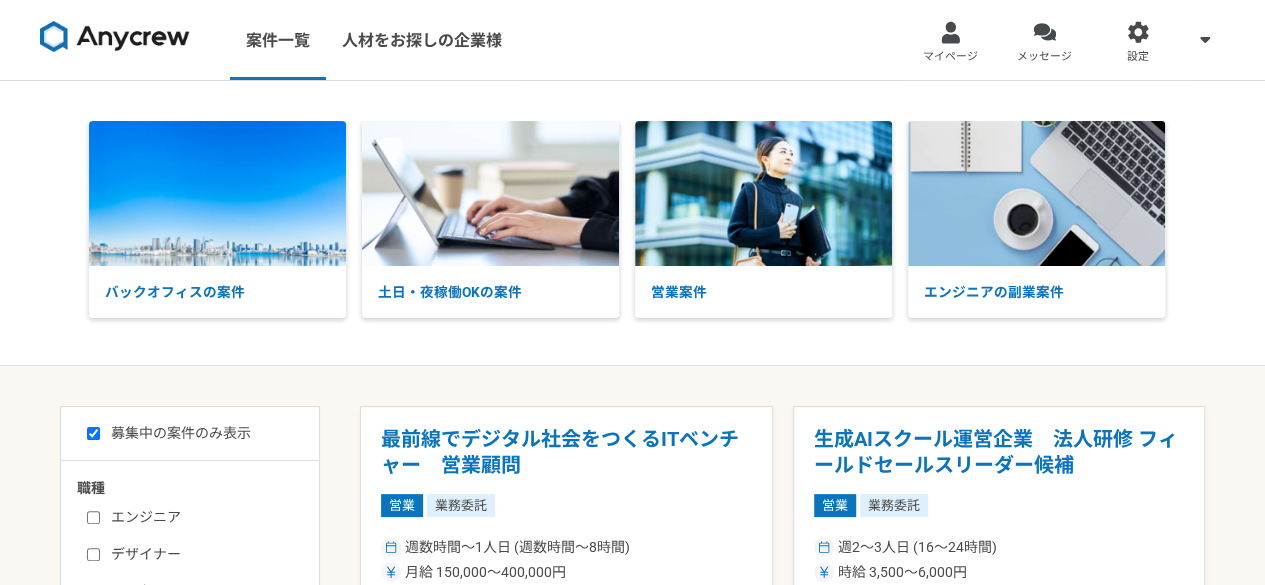 checkbox on "true" 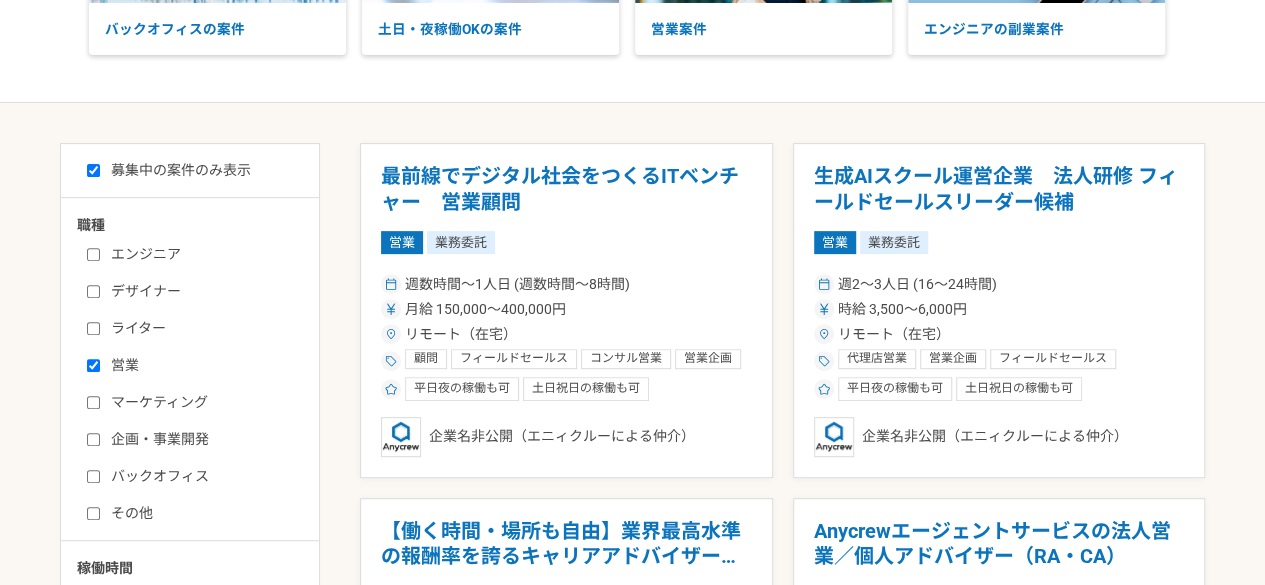 scroll, scrollTop: 262, scrollLeft: 0, axis: vertical 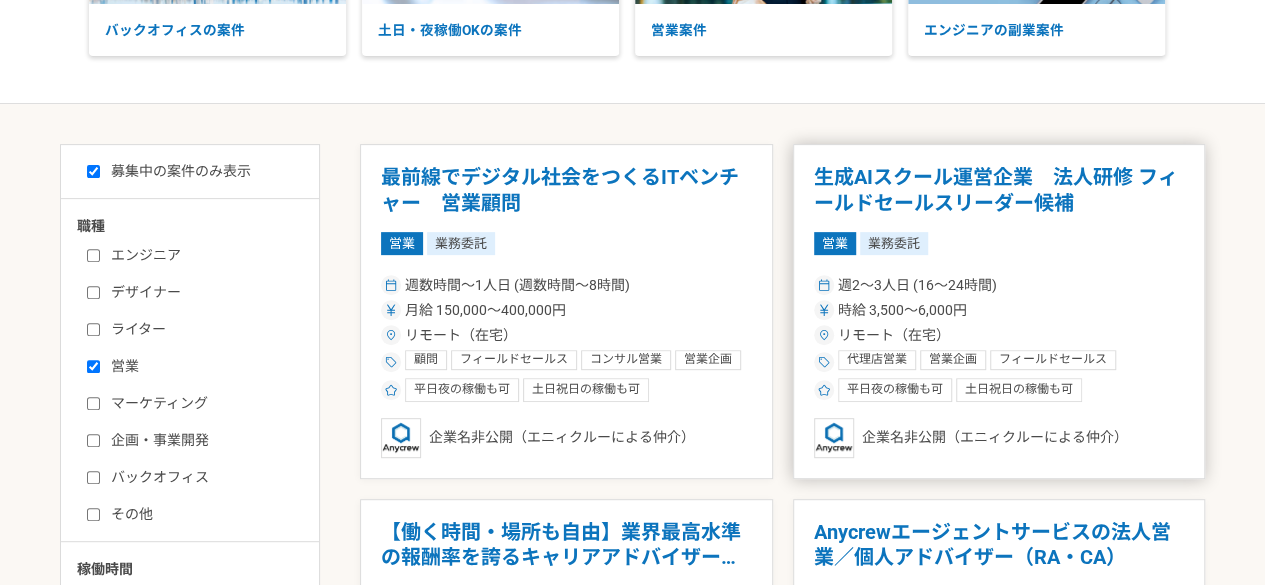 click on "リモート（在宅）" at bounding box center (894, 335) 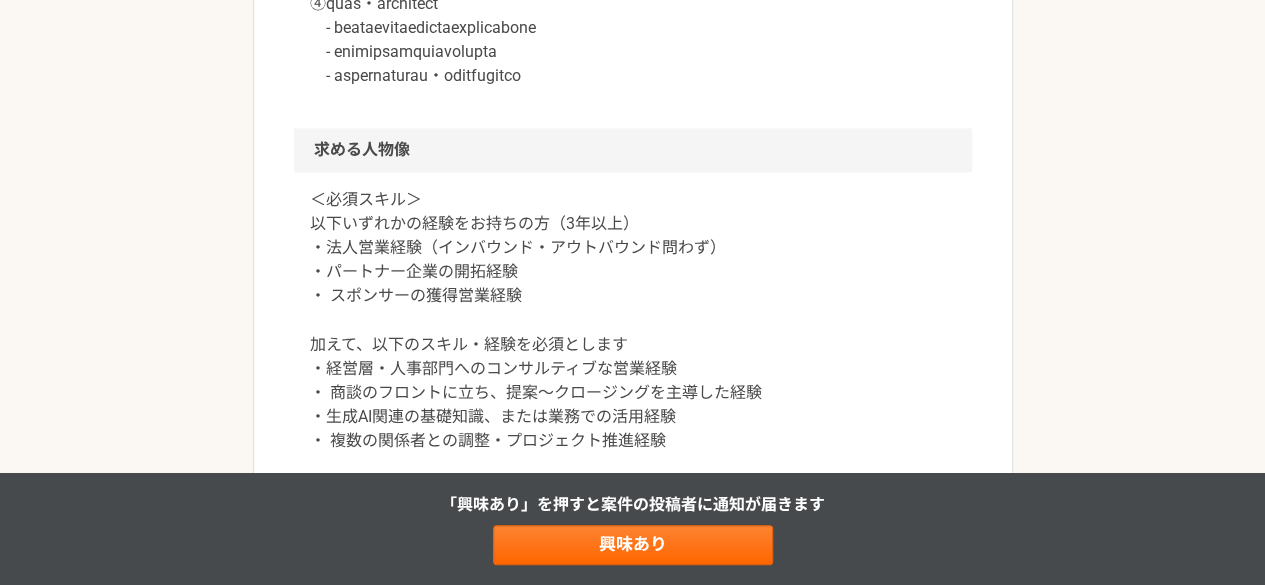 scroll, scrollTop: 1623, scrollLeft: 0, axis: vertical 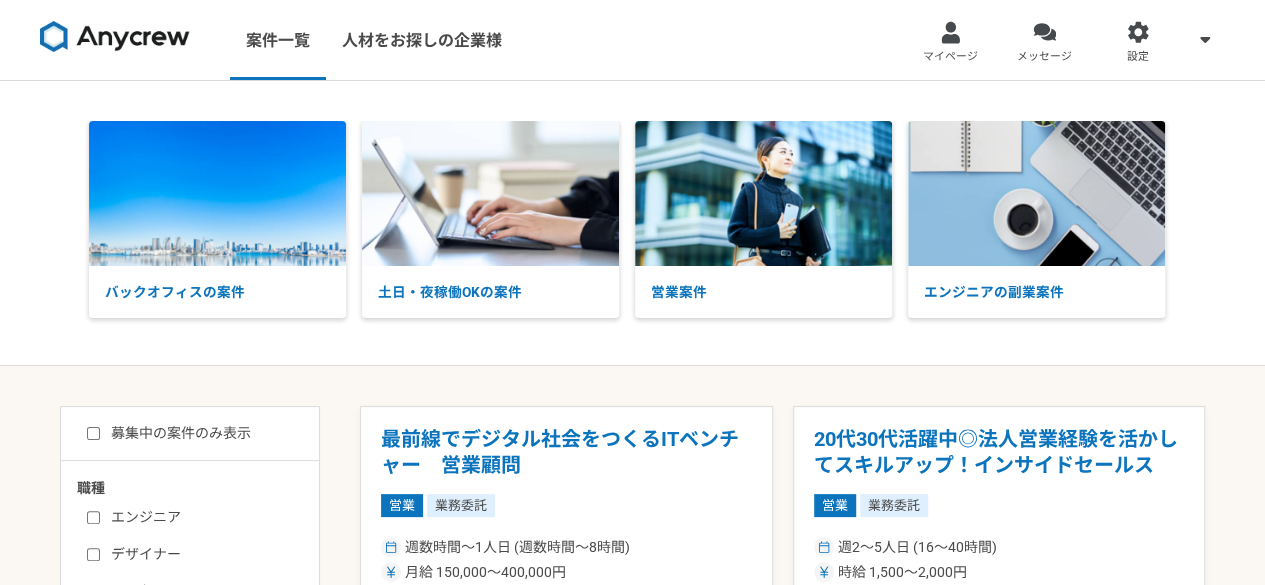 click on "募集中の案件のみ表示" at bounding box center [93, 433] 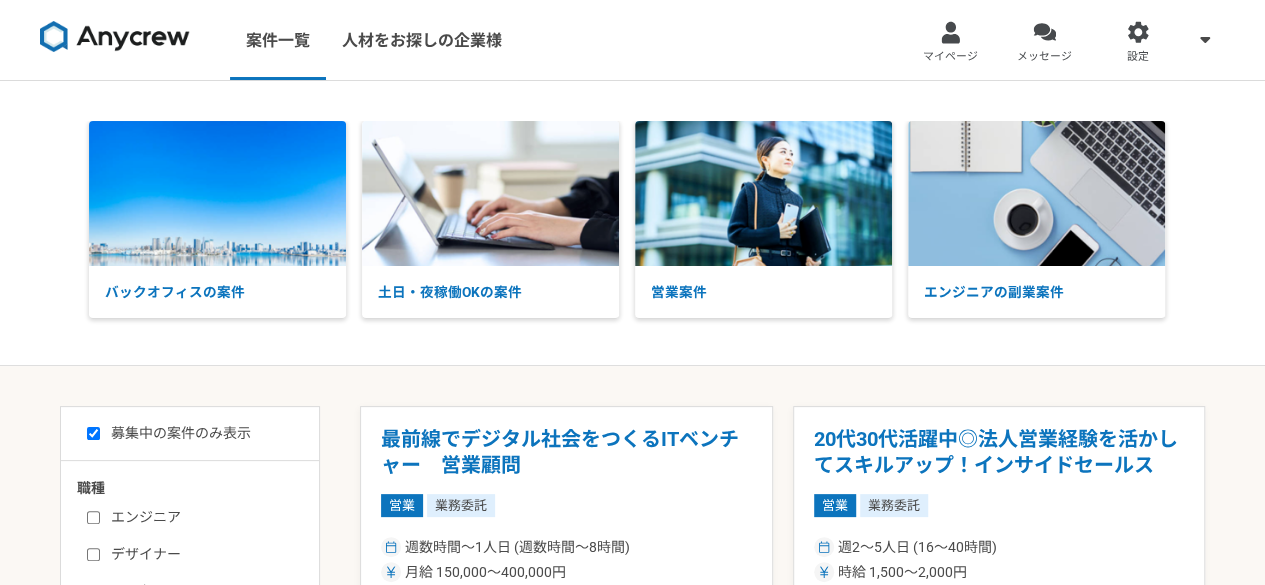 checkbox on "true" 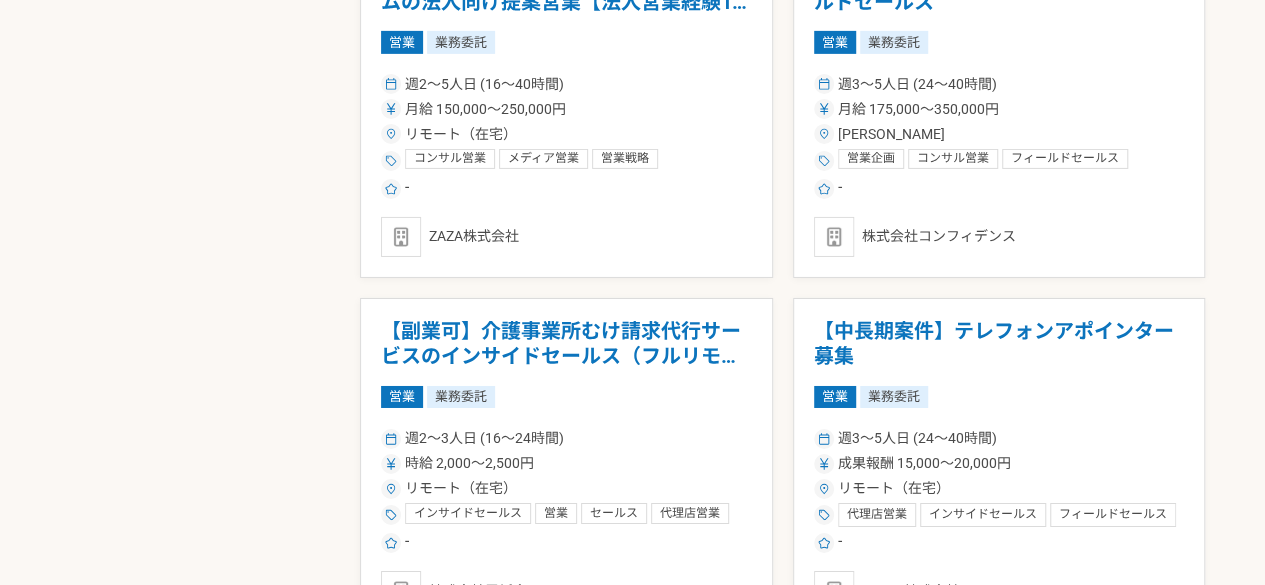 scroll, scrollTop: 3400, scrollLeft: 0, axis: vertical 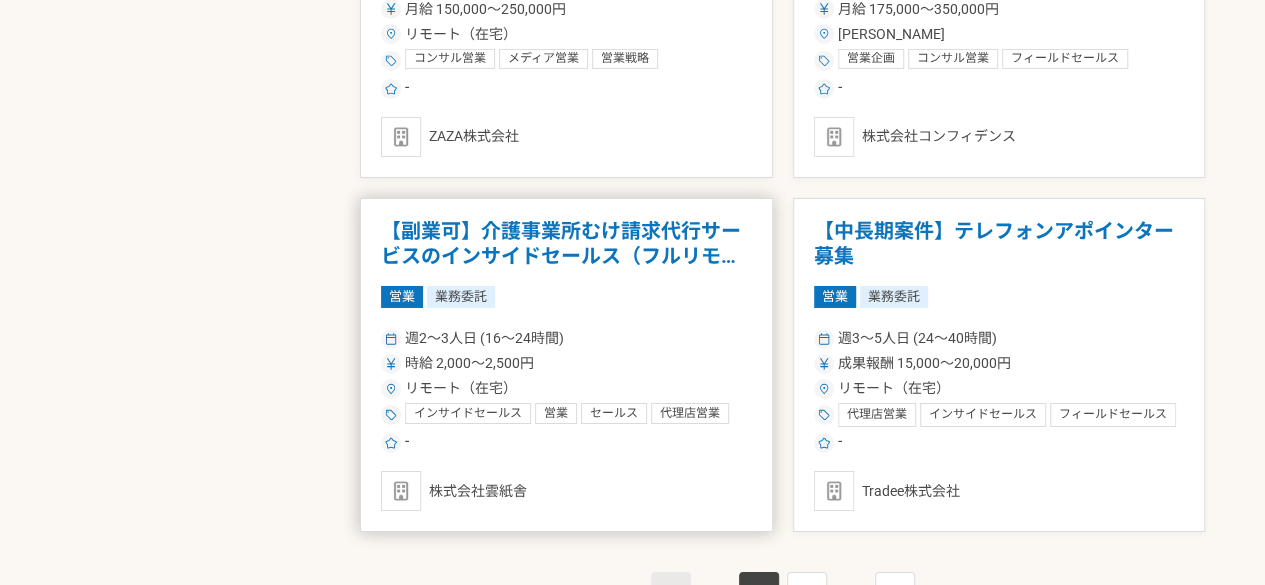 click on "【副業可】介護事業所むけ請求代行サービスのインサイドセールス（フルリモート可）" at bounding box center (566, 244) 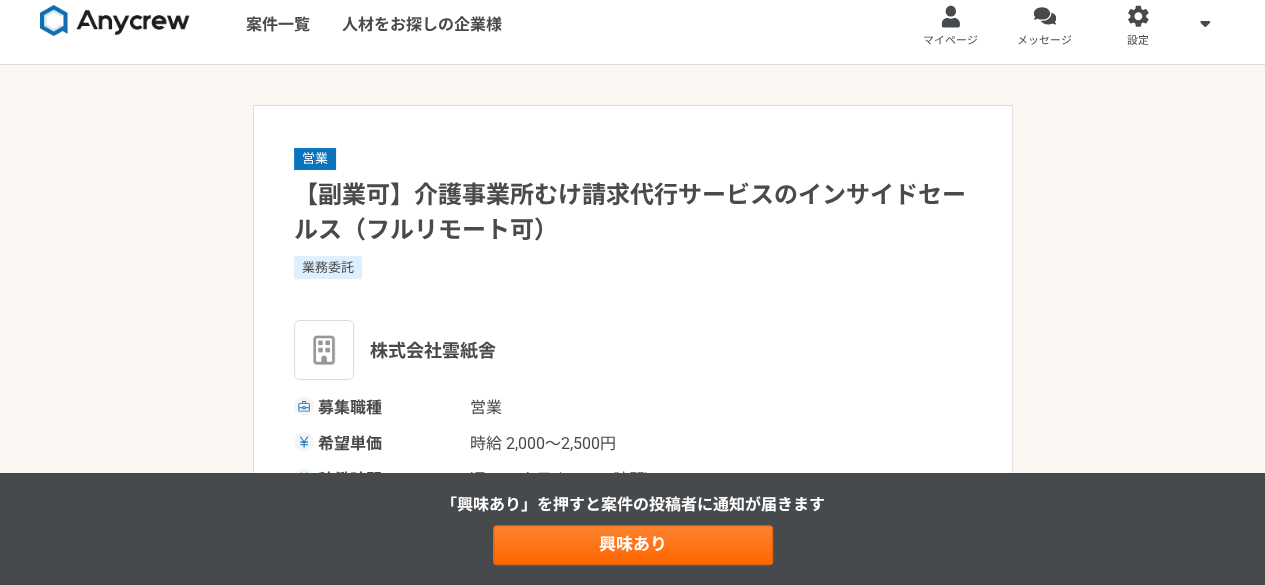scroll, scrollTop: 0, scrollLeft: 0, axis: both 